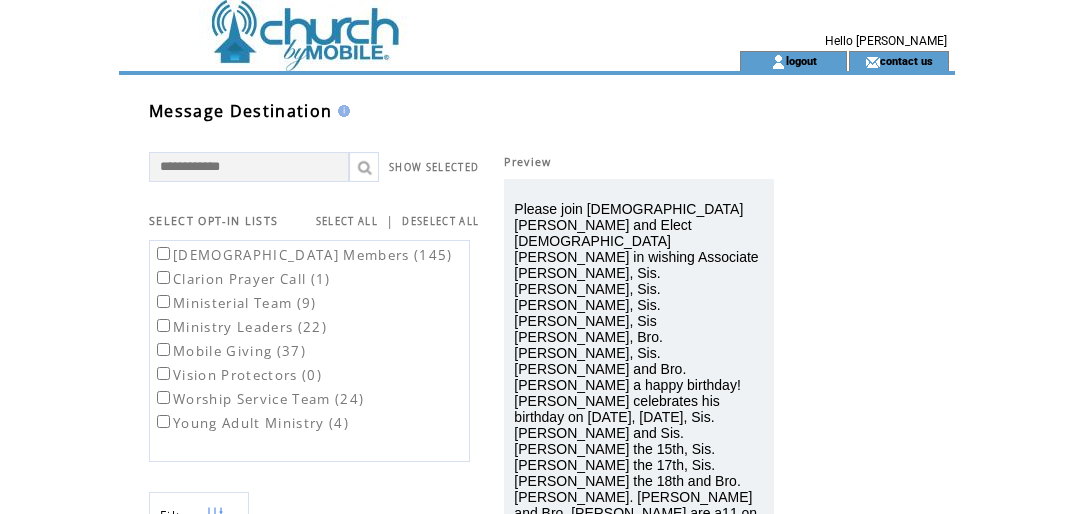 select on "*" 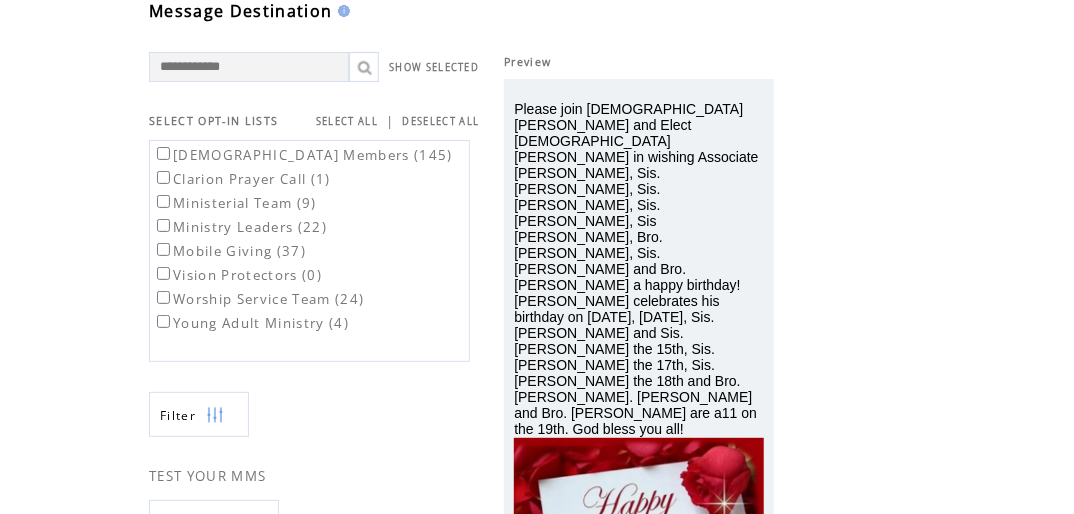 scroll, scrollTop: 90, scrollLeft: 0, axis: vertical 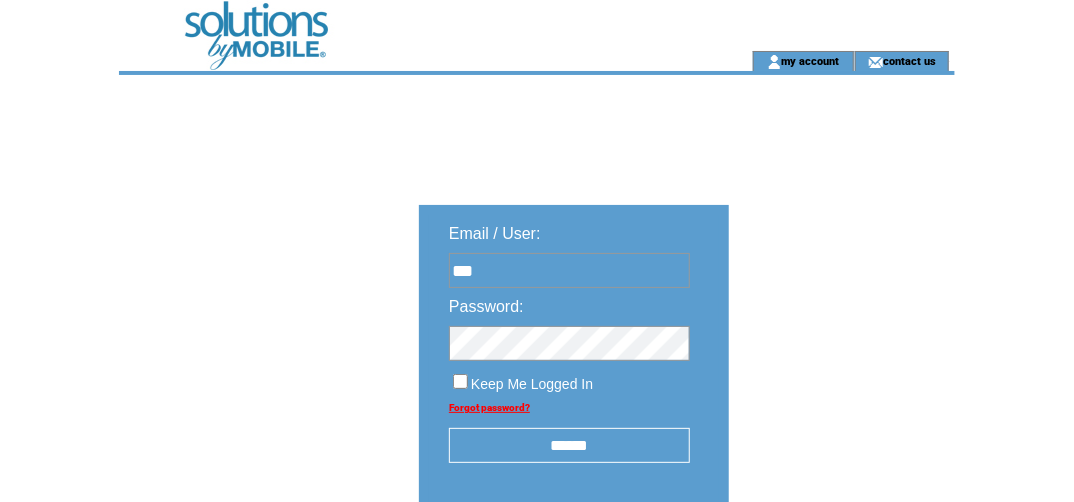 type on "**********" 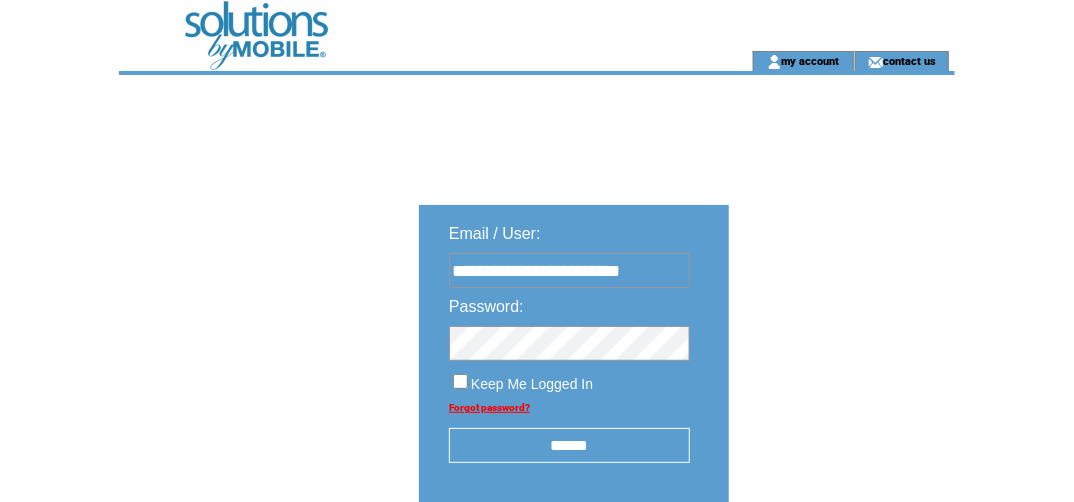 click on "******" at bounding box center (569, 445) 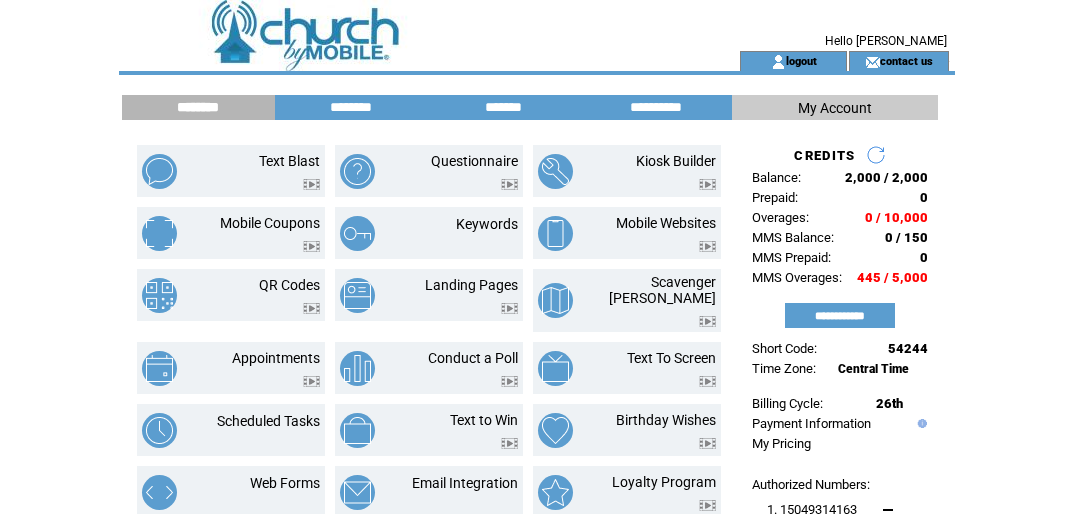 scroll, scrollTop: 0, scrollLeft: 0, axis: both 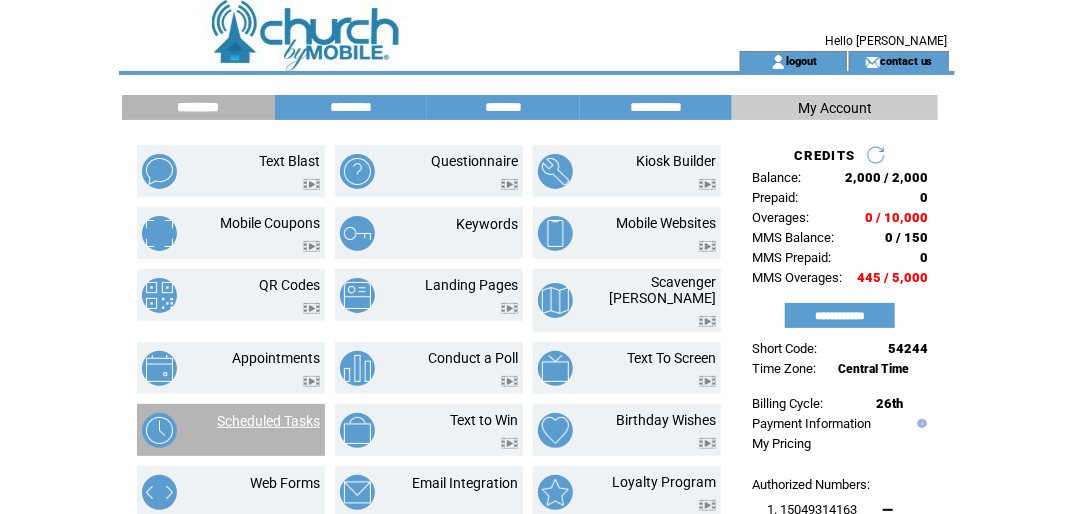 click on "Scheduled Tasks" at bounding box center (268, 421) 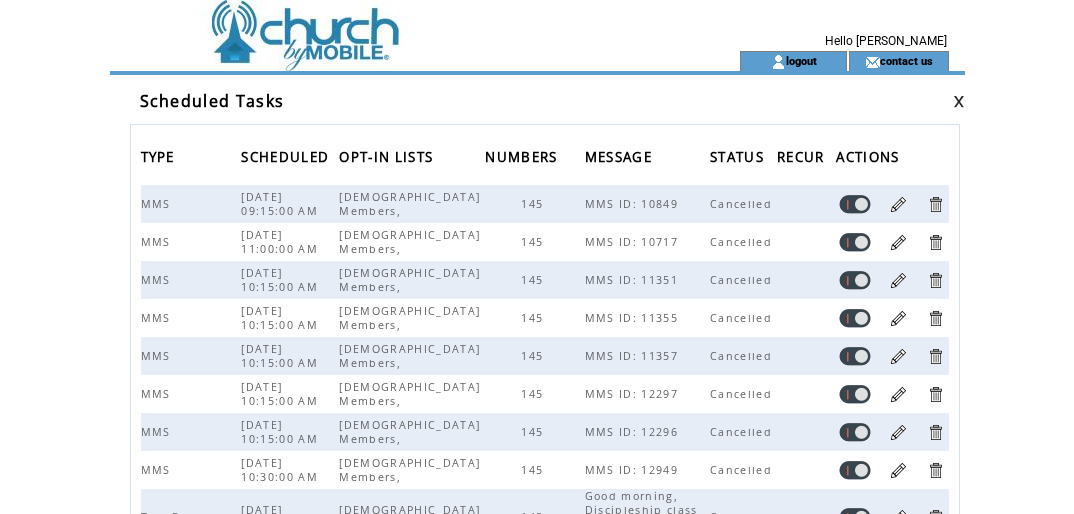scroll, scrollTop: 0, scrollLeft: 0, axis: both 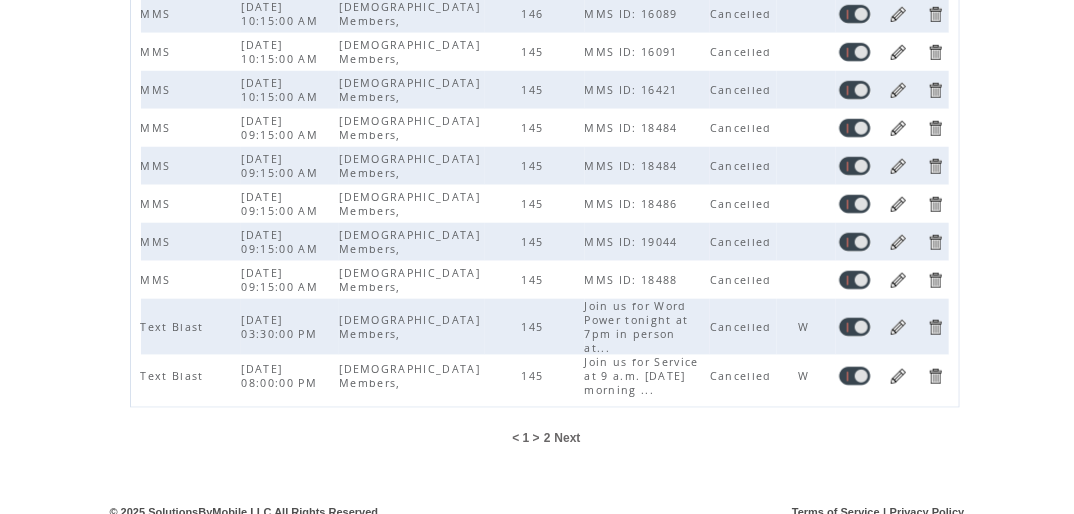 click on "Next" at bounding box center (568, 438) 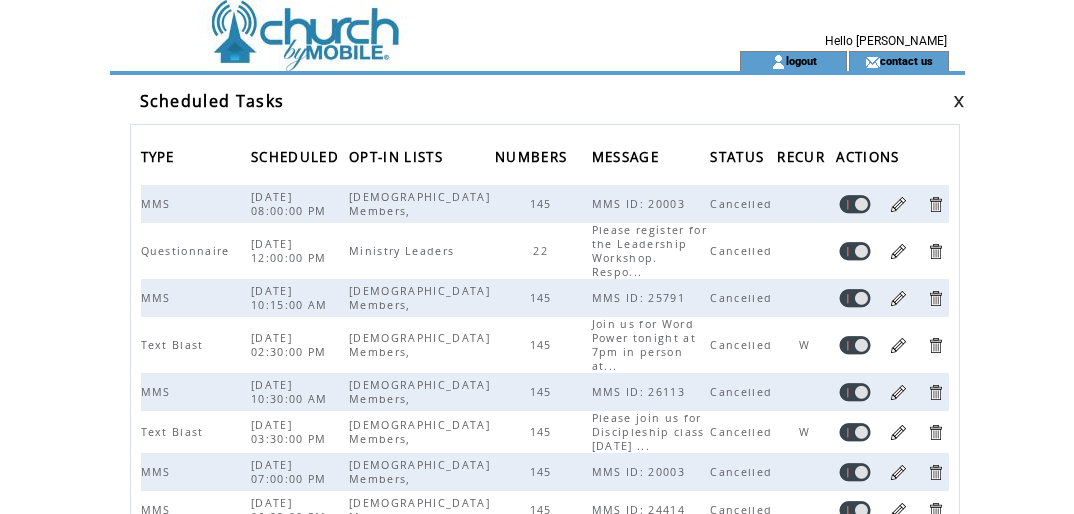 scroll, scrollTop: 0, scrollLeft: 0, axis: both 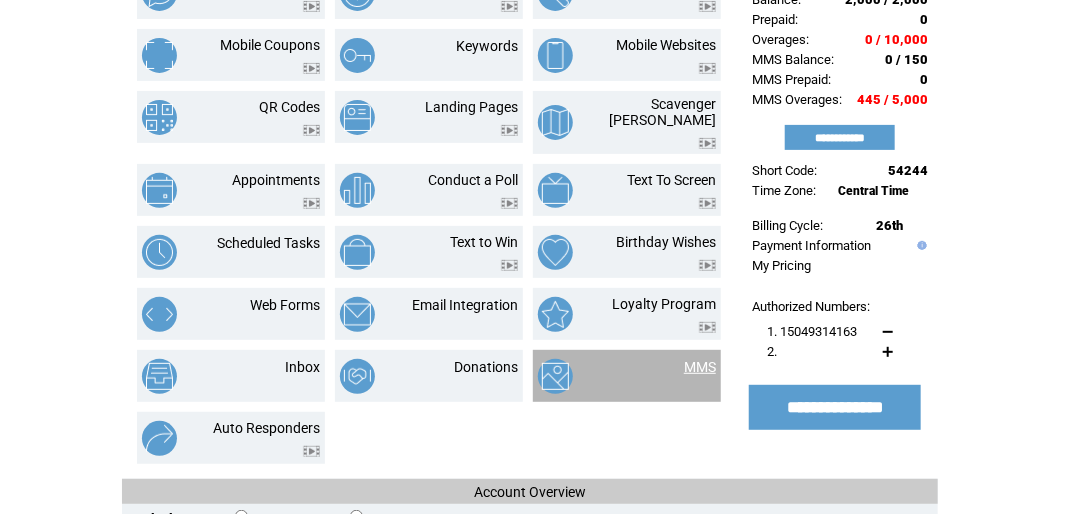 click on "MMS" at bounding box center [700, 367] 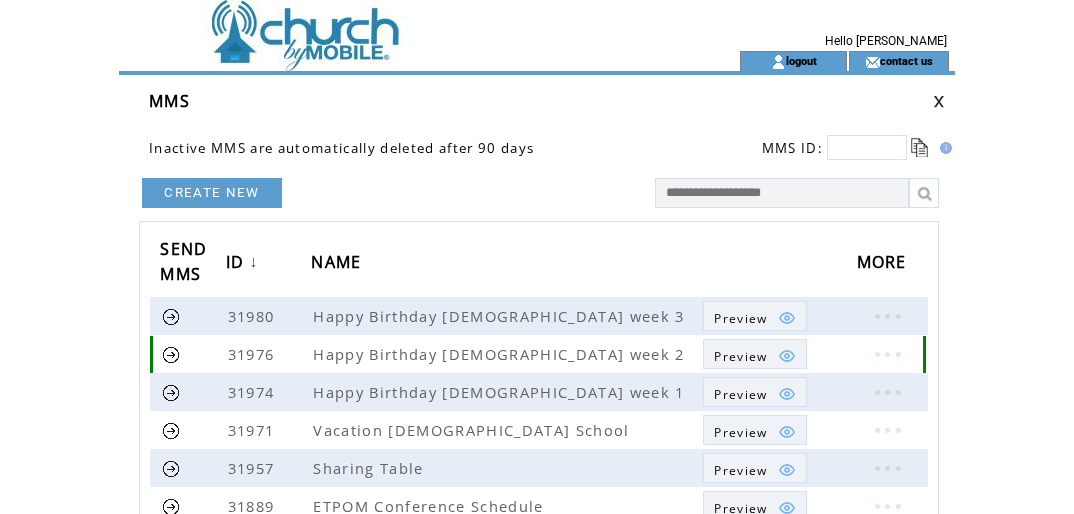 scroll, scrollTop: 0, scrollLeft: 0, axis: both 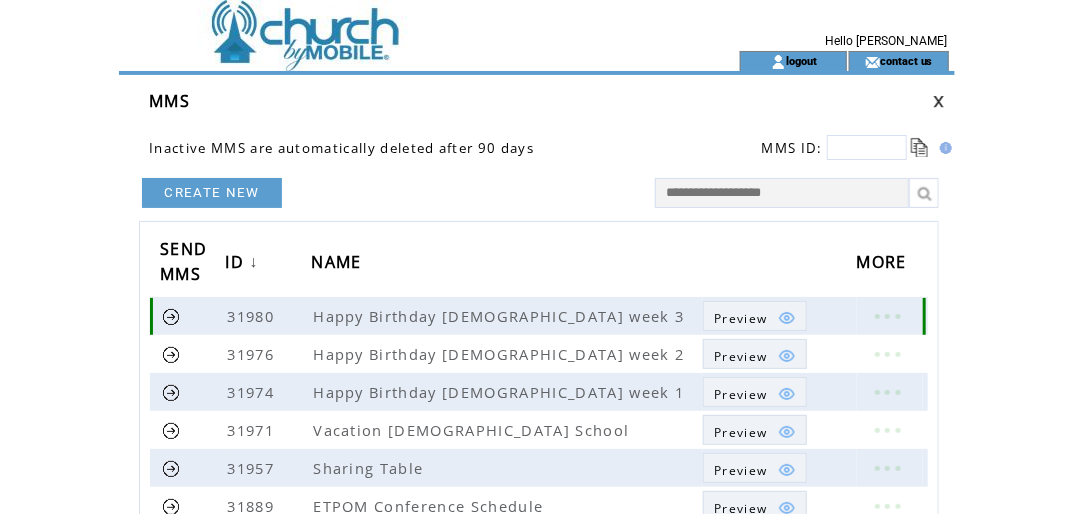 click on "Preview" at bounding box center (740, 318) 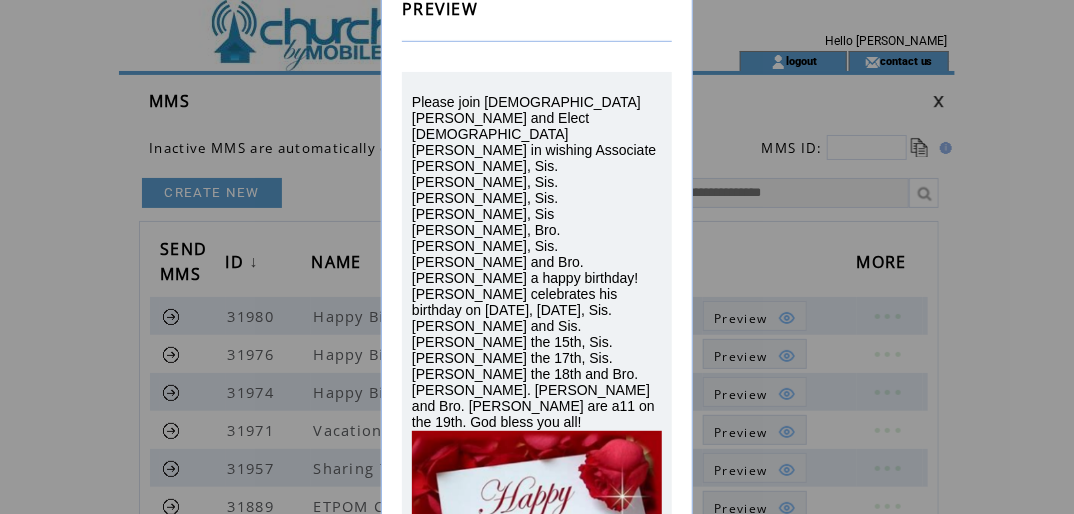 scroll, scrollTop: 118, scrollLeft: 0, axis: vertical 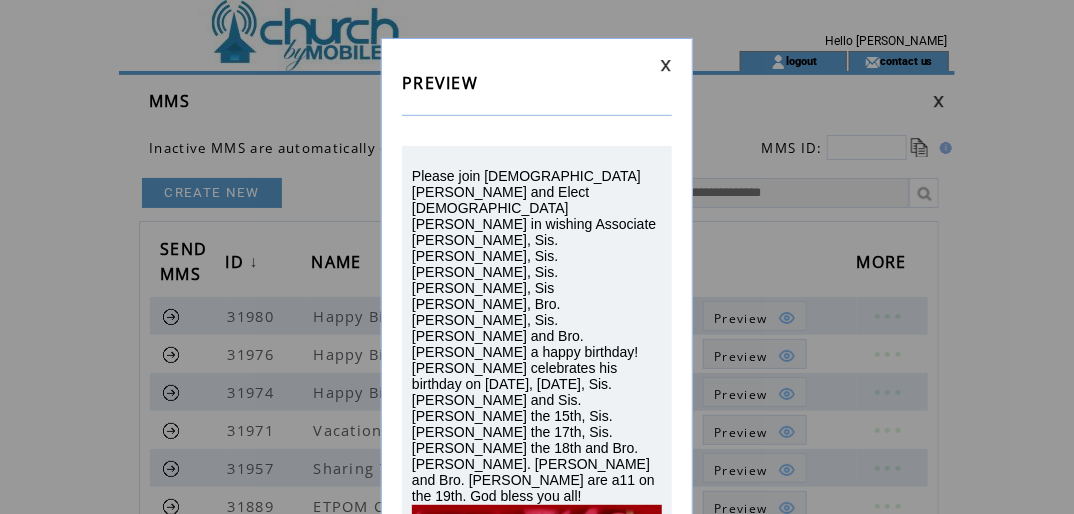 click at bounding box center [666, 65] 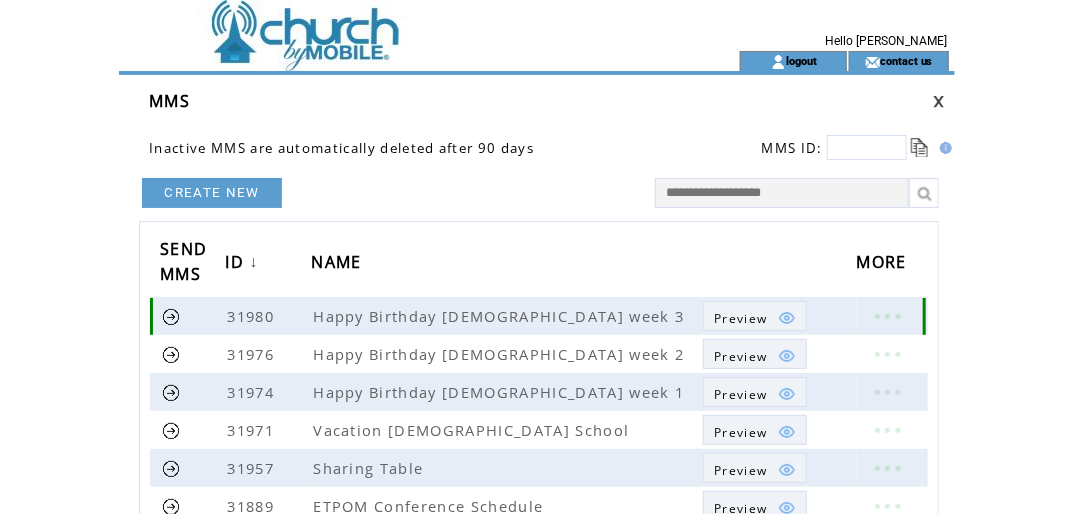 click at bounding box center [887, 316] 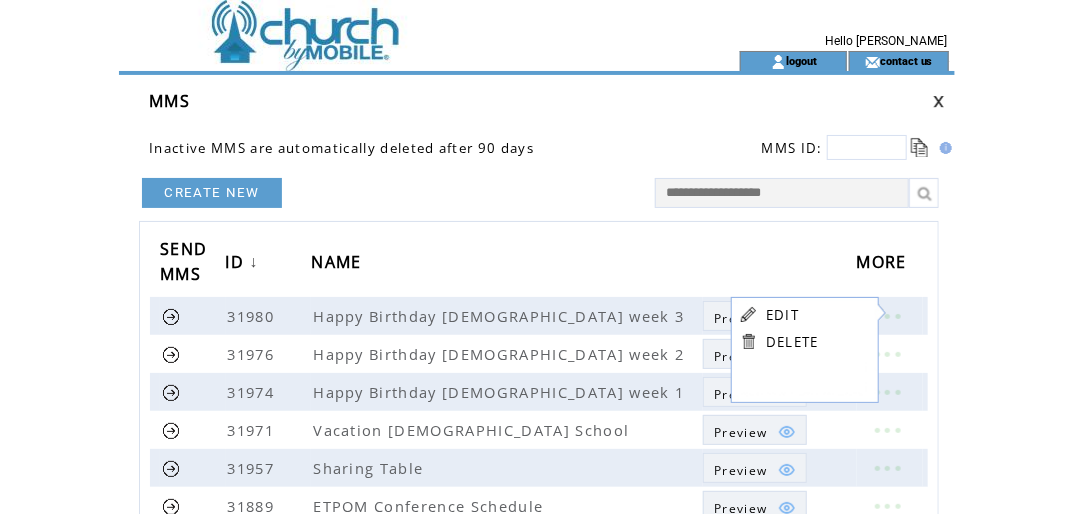 click on "EDIT" at bounding box center [782, 315] 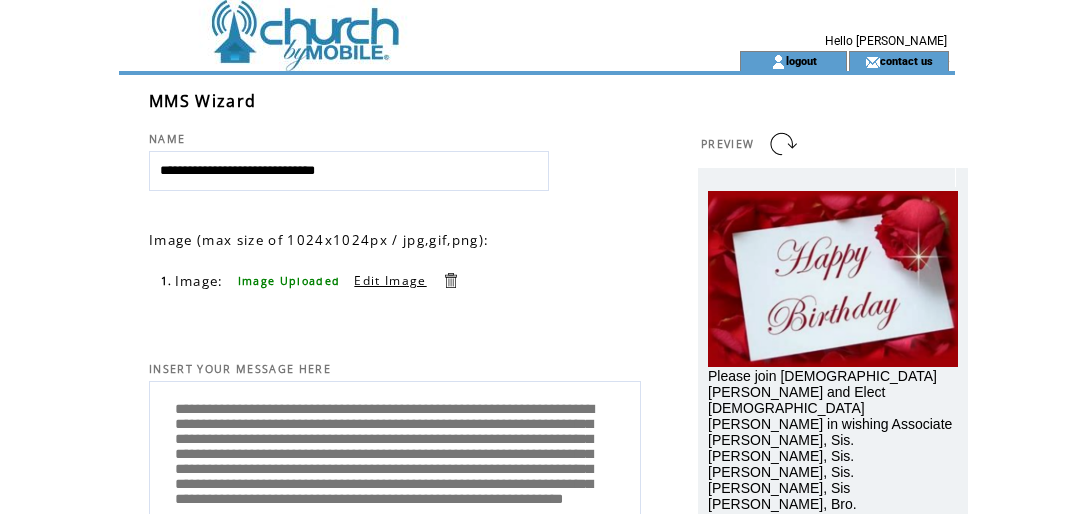 scroll, scrollTop: 0, scrollLeft: 0, axis: both 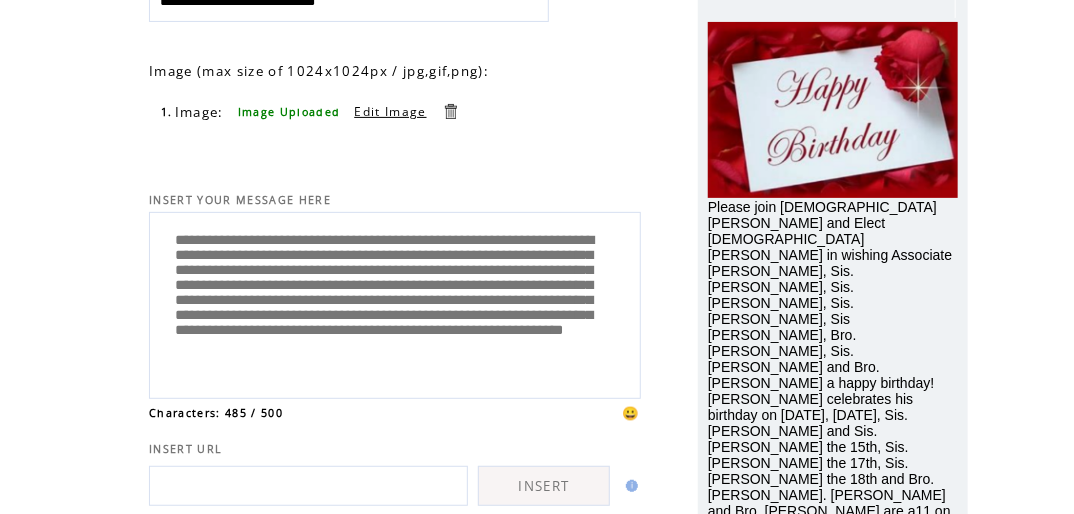 click on "**********" at bounding box center [395, 303] 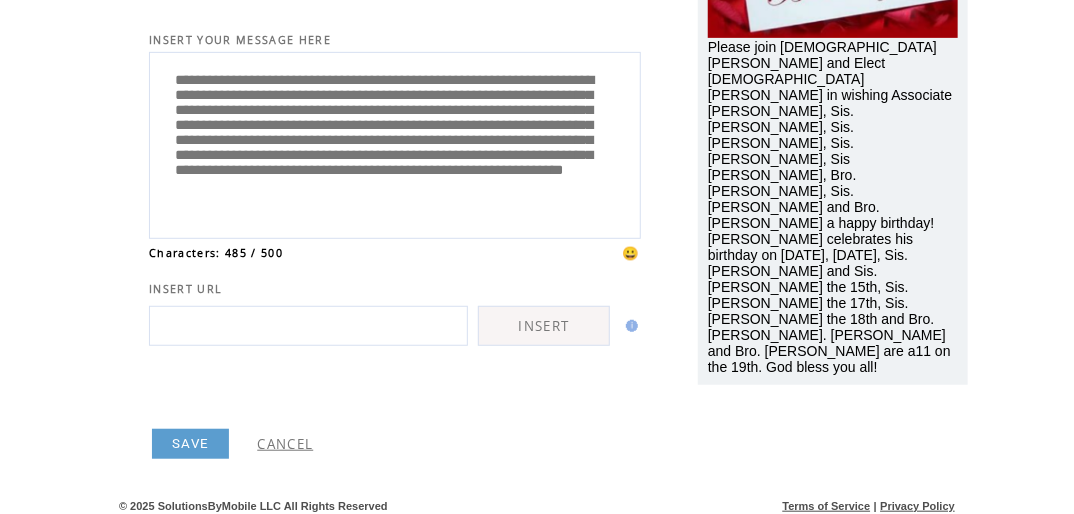 scroll, scrollTop: 336, scrollLeft: 0, axis: vertical 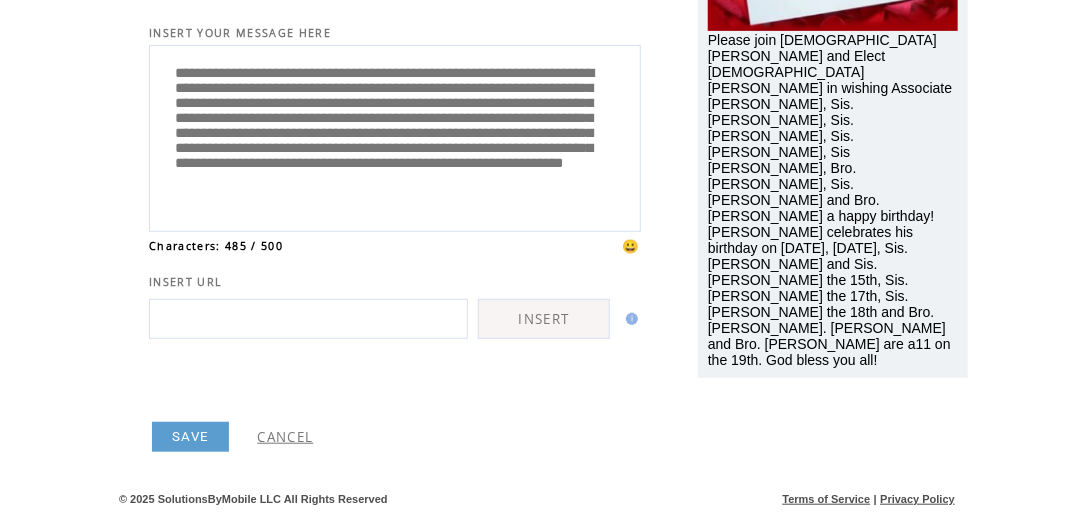 type on "**********" 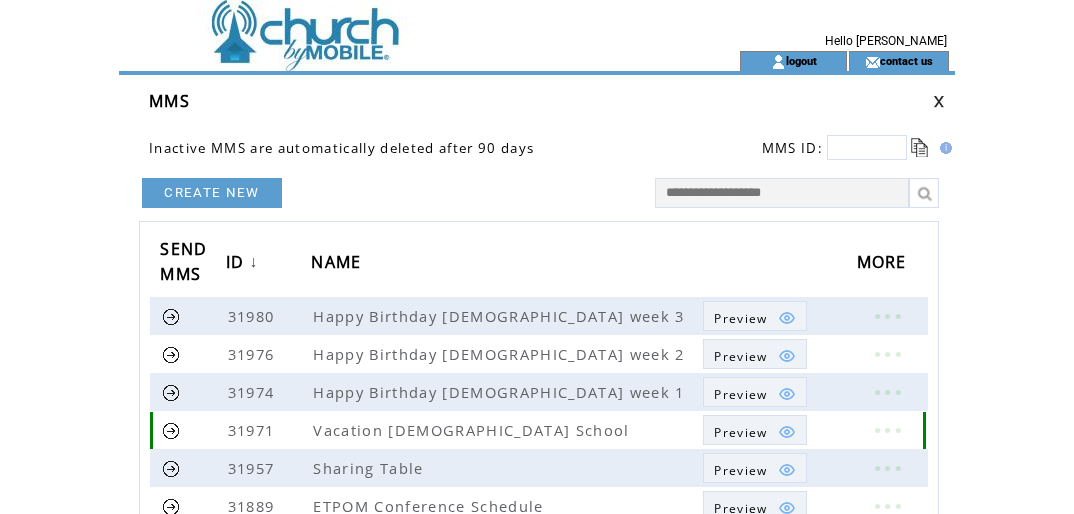 scroll, scrollTop: 0, scrollLeft: 0, axis: both 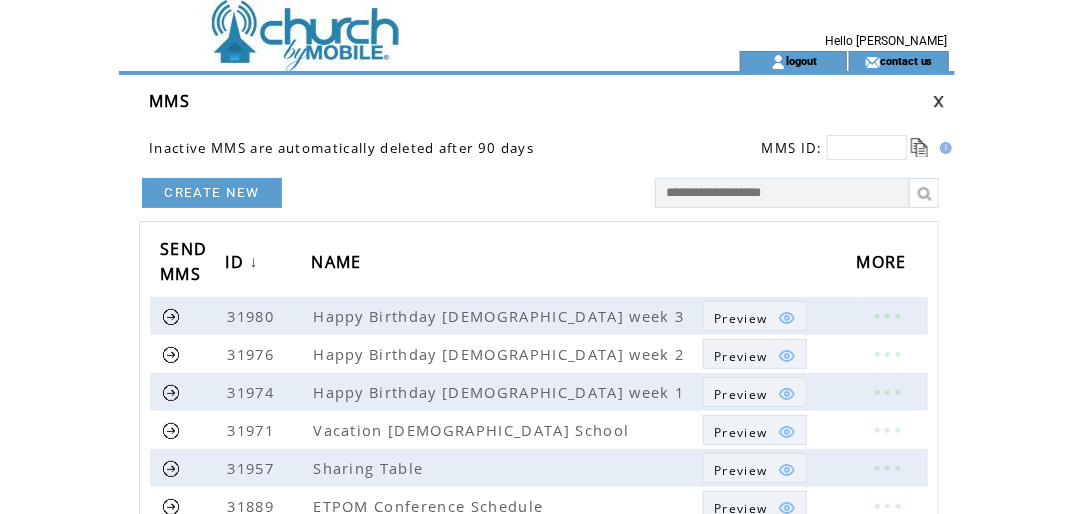 drag, startPoint x: 1052, startPoint y: 179, endPoint x: 1052, endPoint y: 192, distance: 13 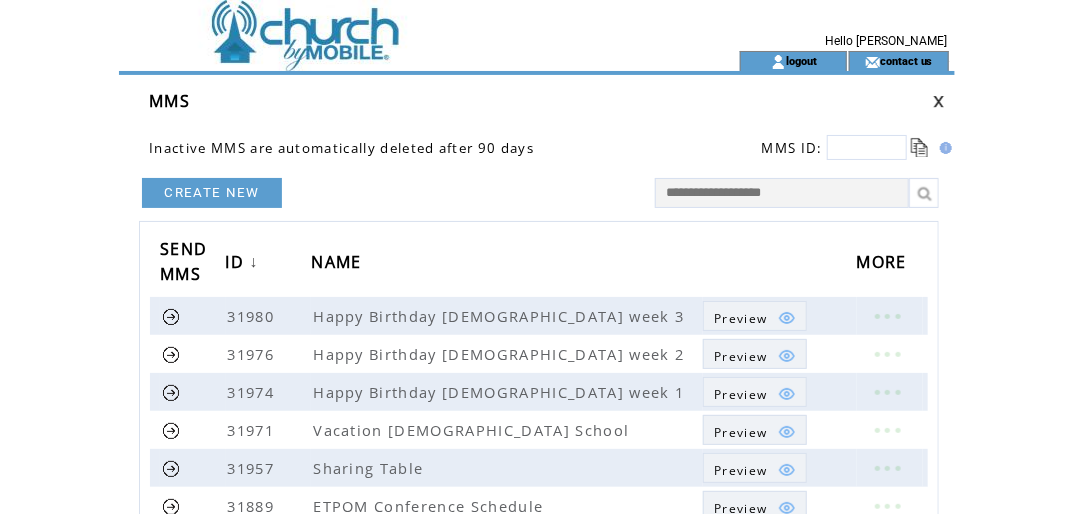 click on "**********" 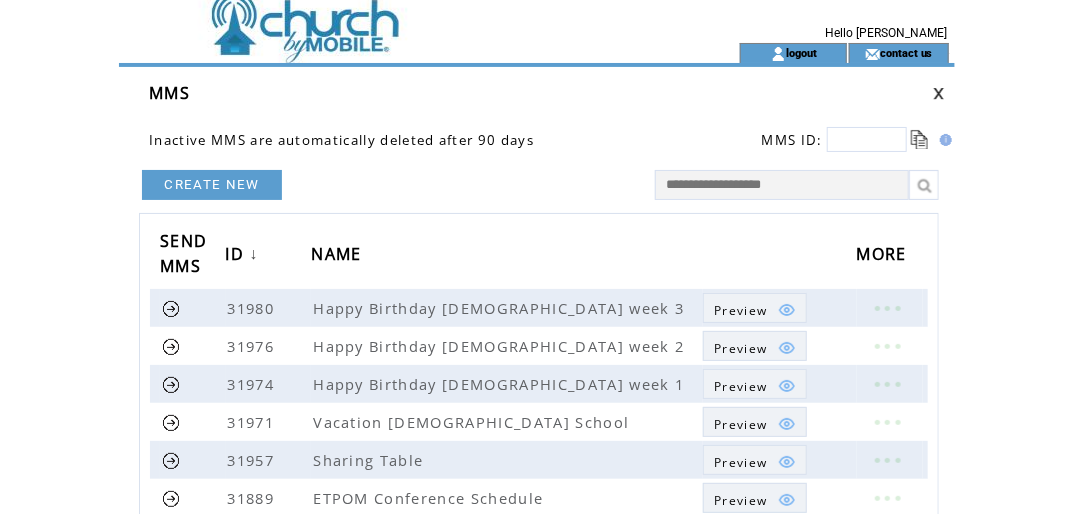 scroll, scrollTop: 0, scrollLeft: 0, axis: both 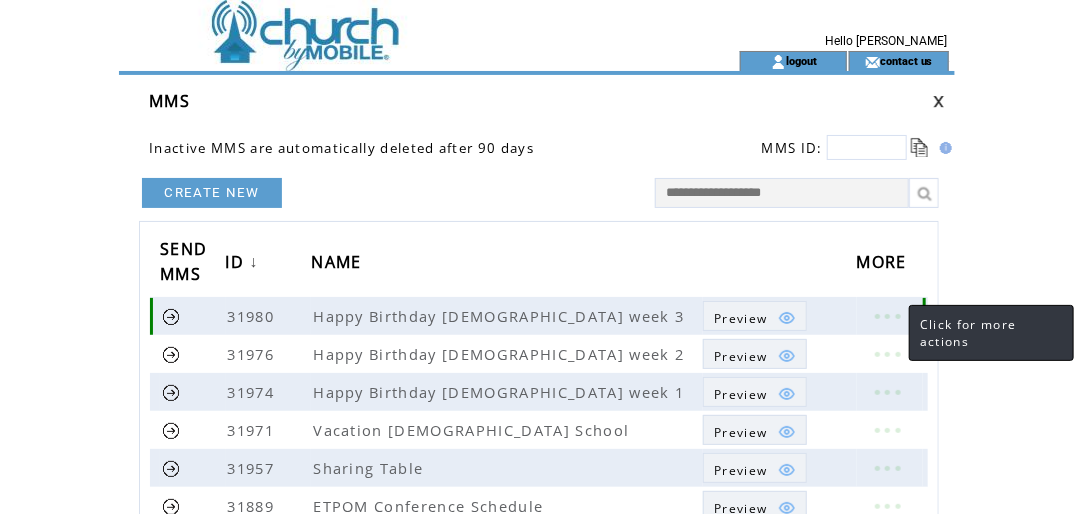 click at bounding box center (887, 316) 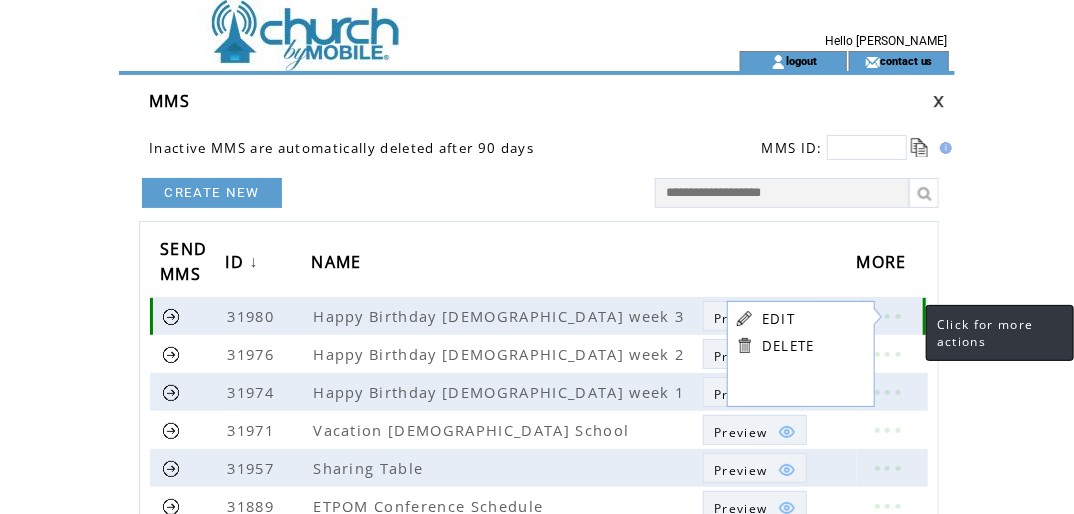 click at bounding box center [887, 316] 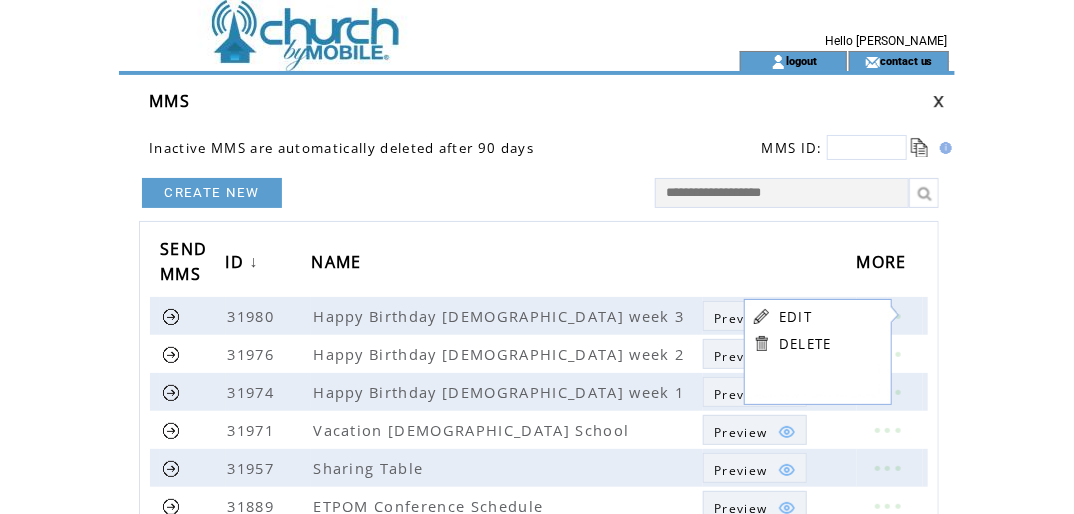 click on "NAME" at bounding box center (507, 264) 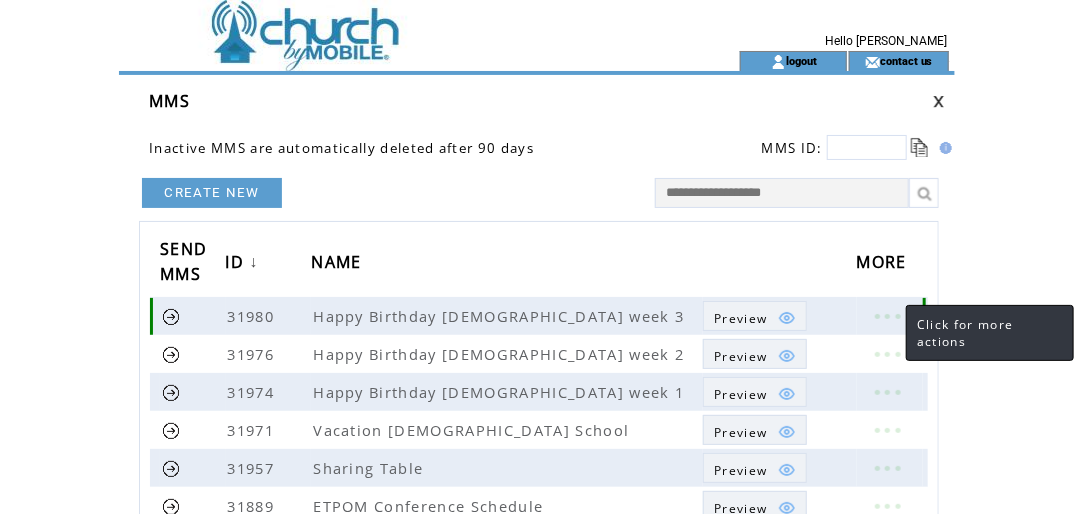 click at bounding box center [887, 316] 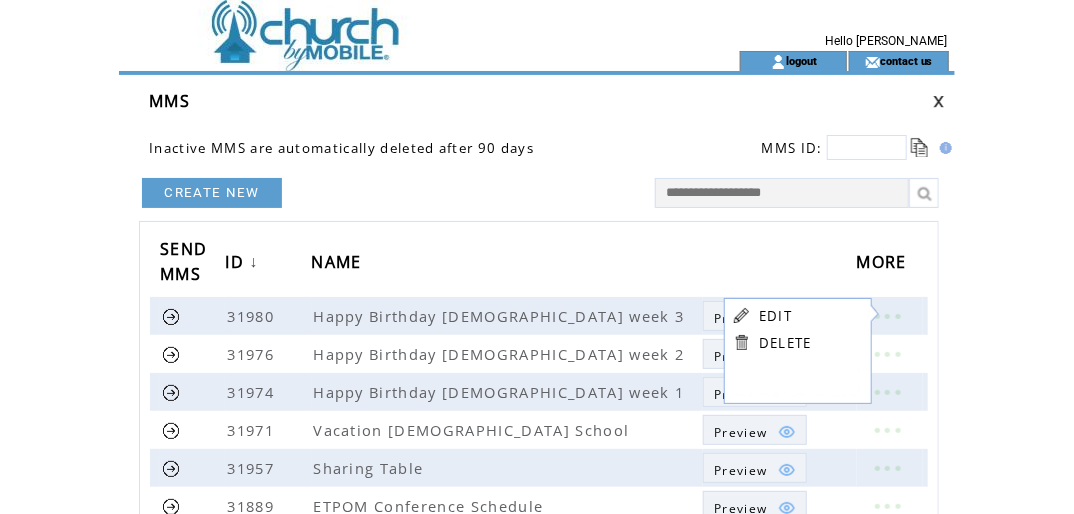 click on "**********" 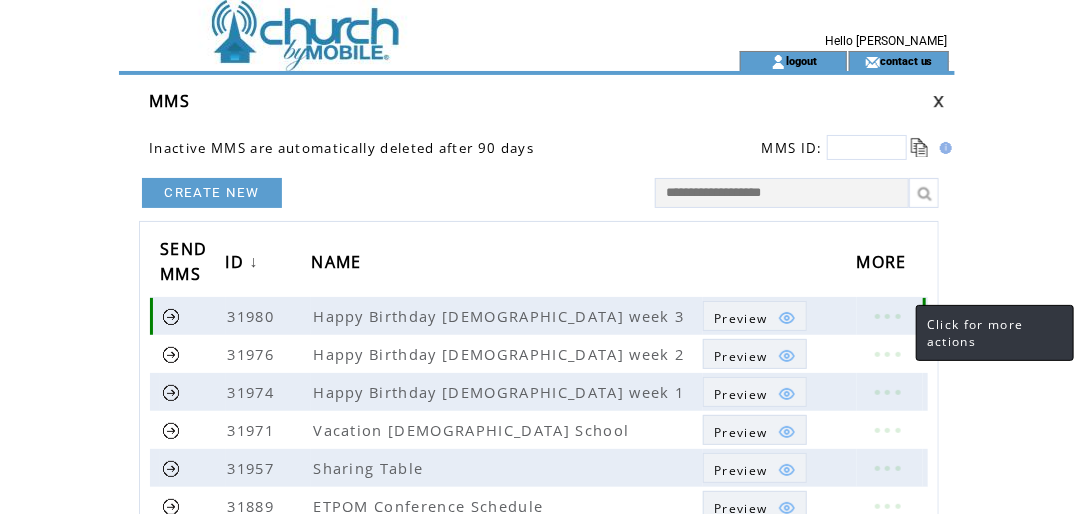 click at bounding box center [887, 316] 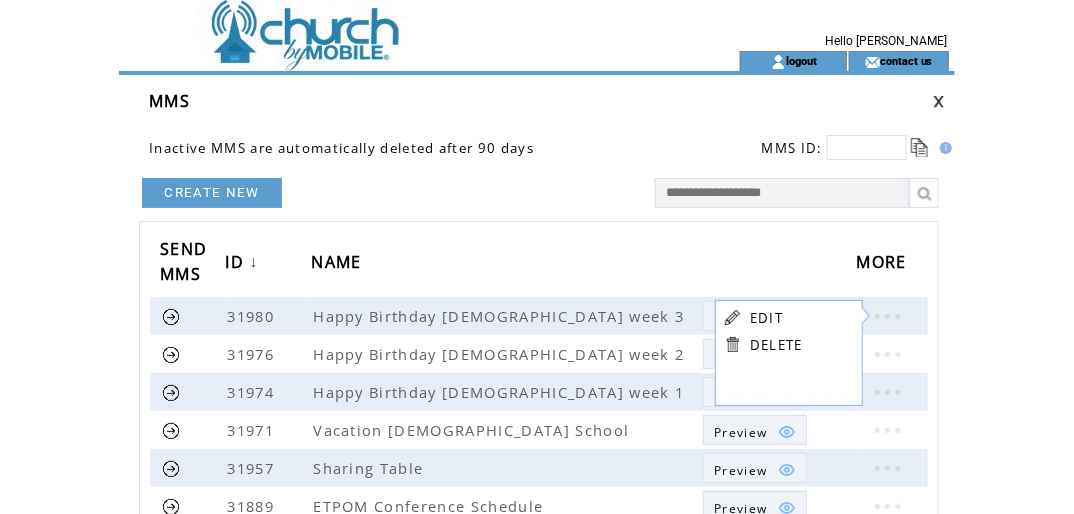 click at bounding box center (779, 264) 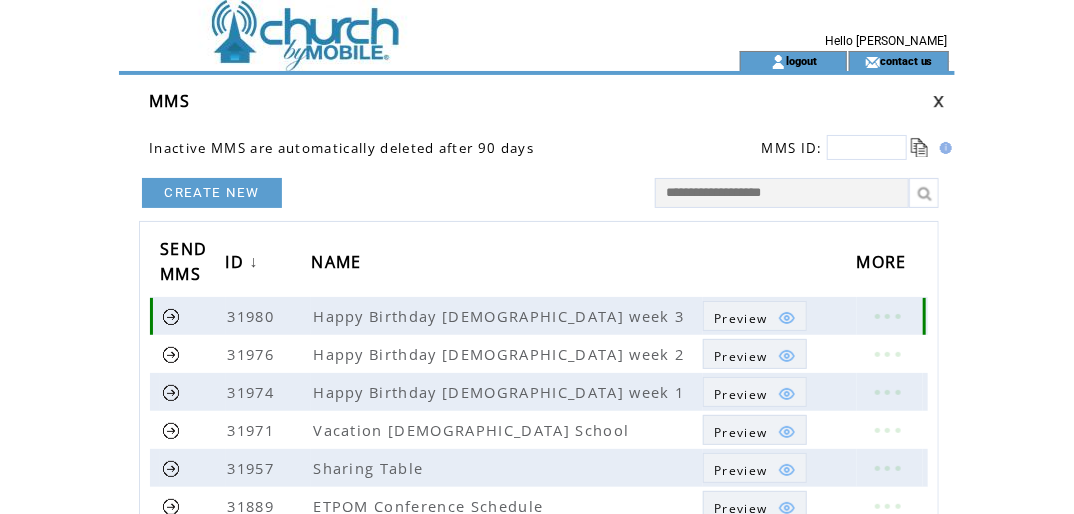 click at bounding box center [171, 316] 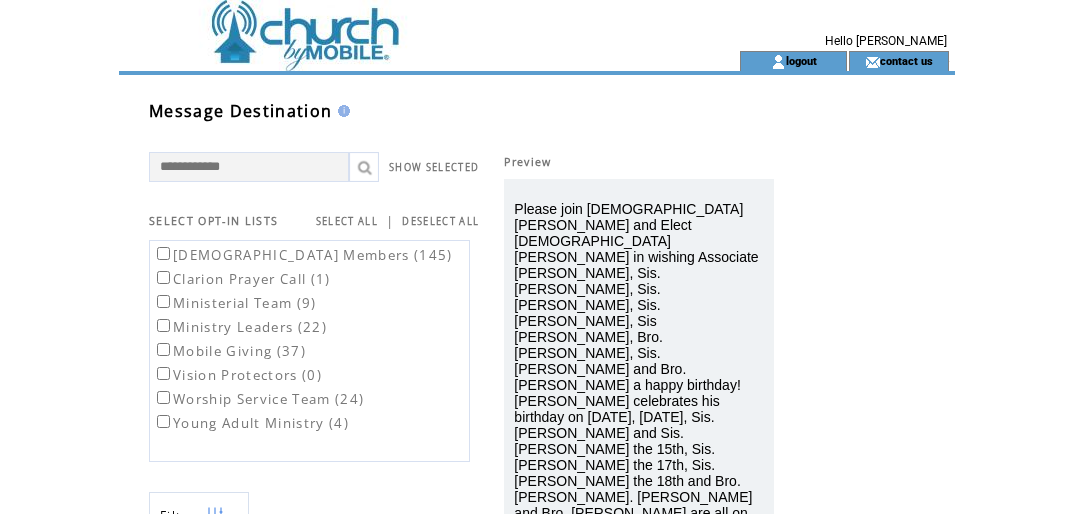 scroll, scrollTop: 0, scrollLeft: 0, axis: both 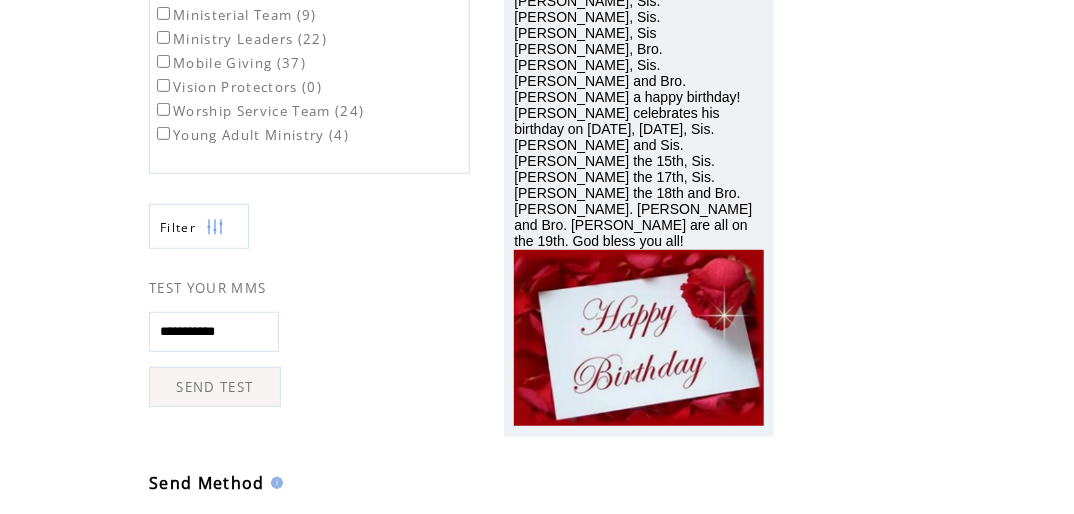 click on "SEND TEST" at bounding box center [215, 387] 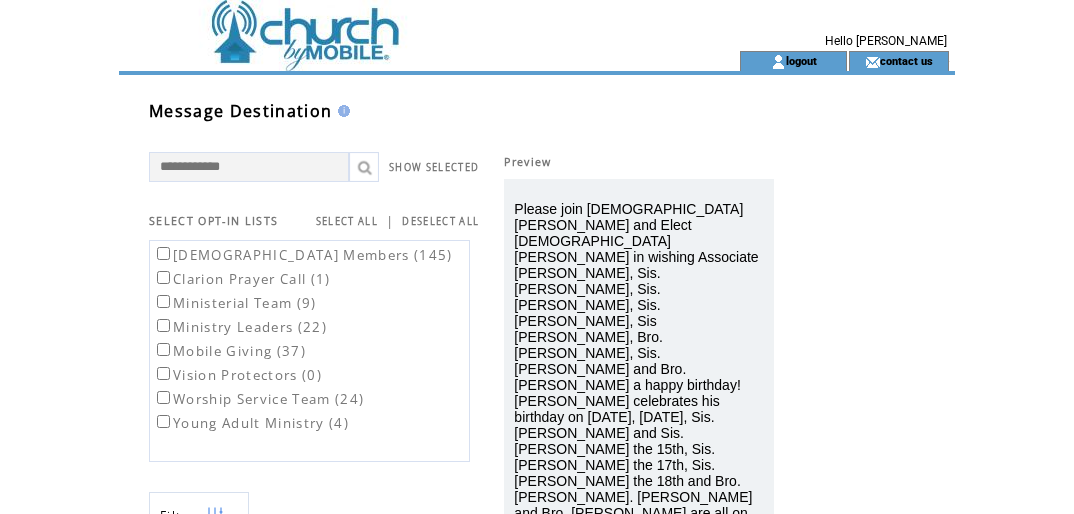 scroll, scrollTop: 0, scrollLeft: 0, axis: both 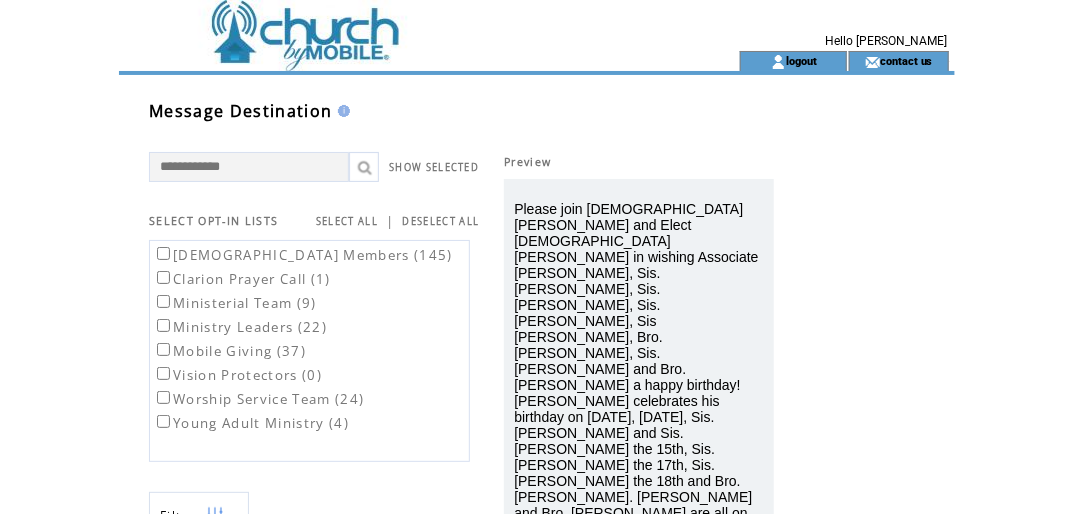click on "Young Adult Ministry (4)" at bounding box center [251, 423] 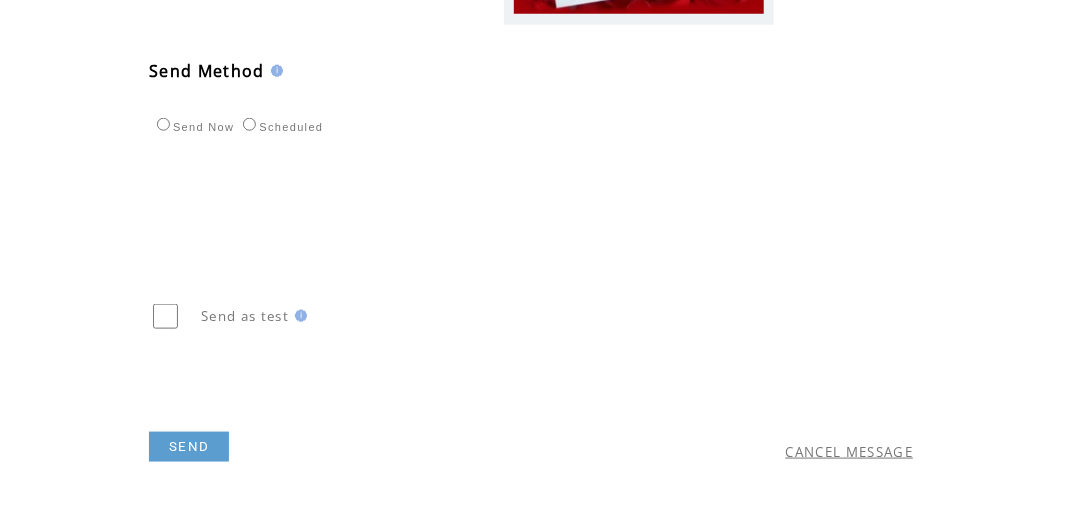 scroll, scrollTop: 707, scrollLeft: 0, axis: vertical 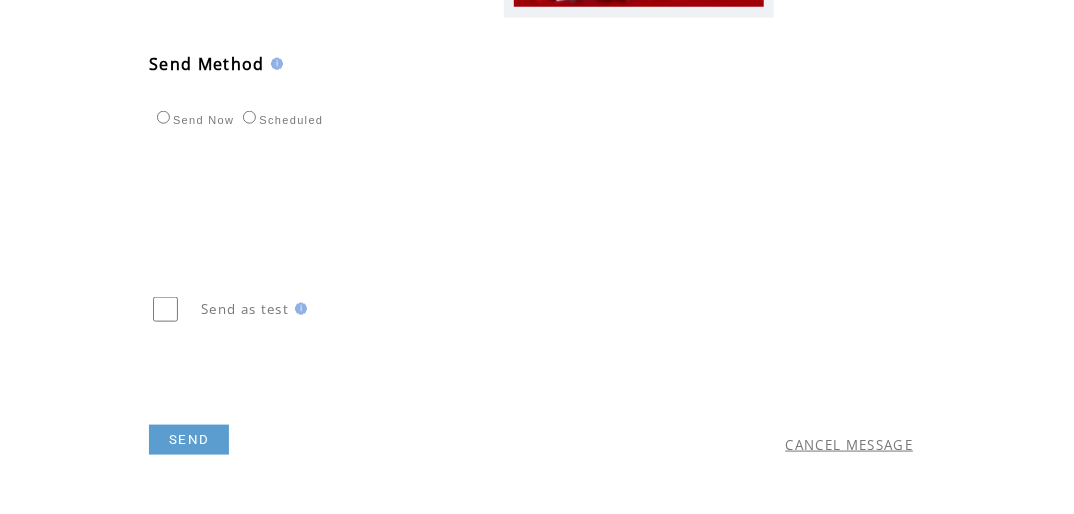 click on "Scheduled" at bounding box center (280, 120) 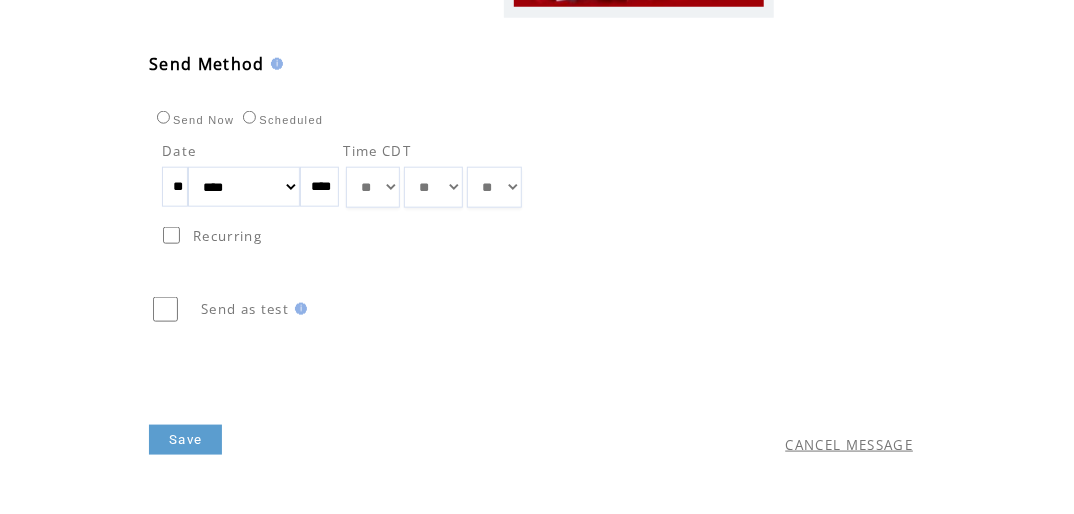 drag, startPoint x: 196, startPoint y: 159, endPoint x: 89, endPoint y: 186, distance: 110.35397 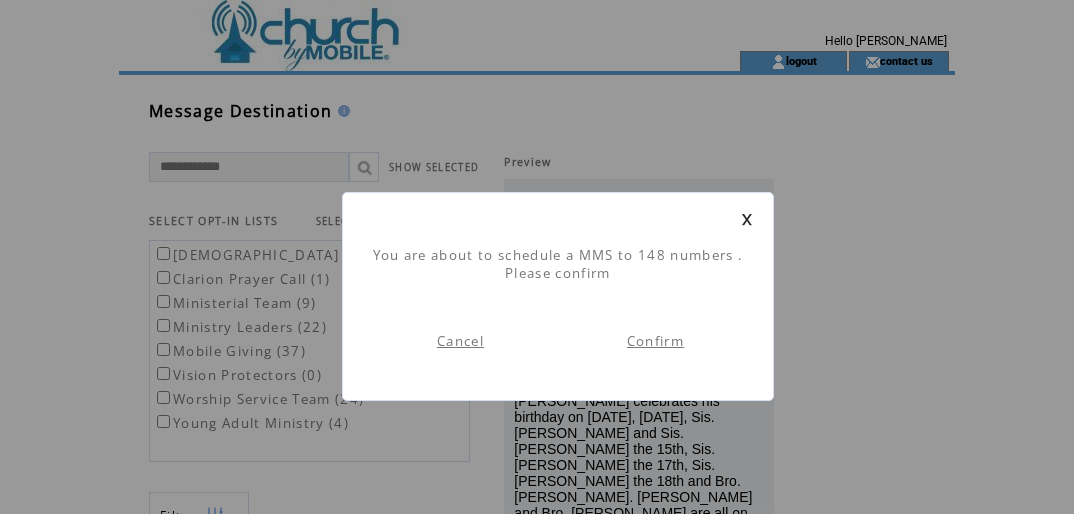 scroll, scrollTop: 0, scrollLeft: 0, axis: both 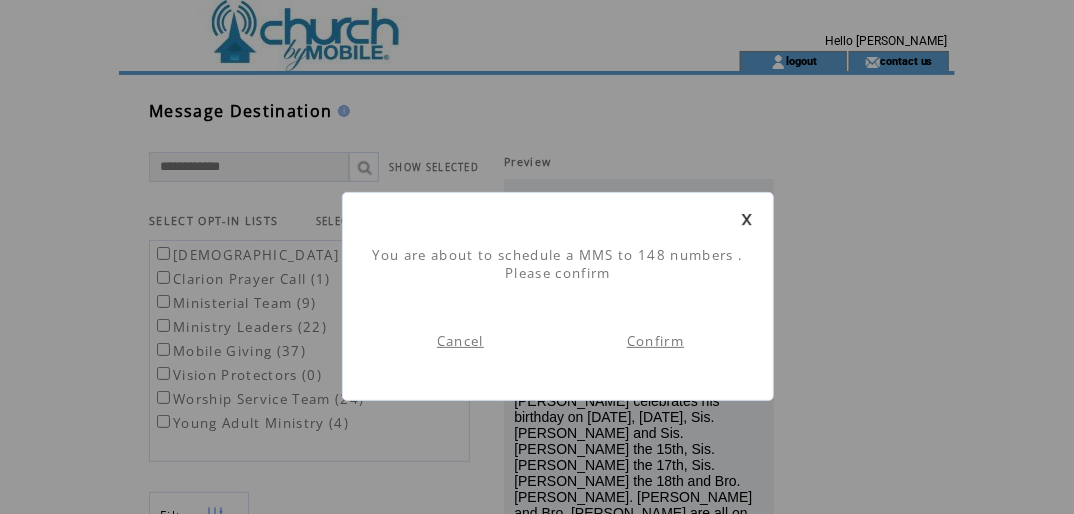 click on "Confirm" at bounding box center (655, 341) 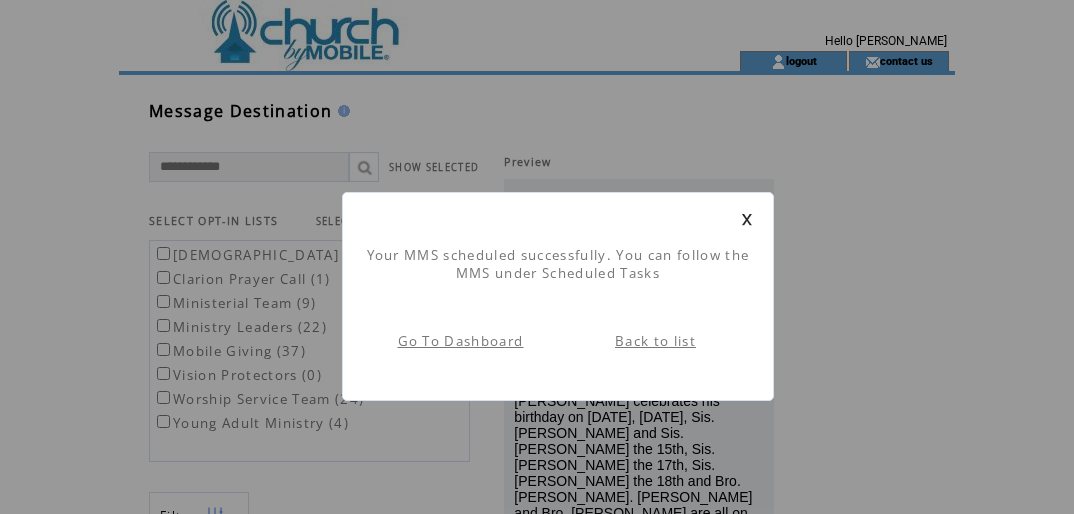 scroll, scrollTop: 0, scrollLeft: 0, axis: both 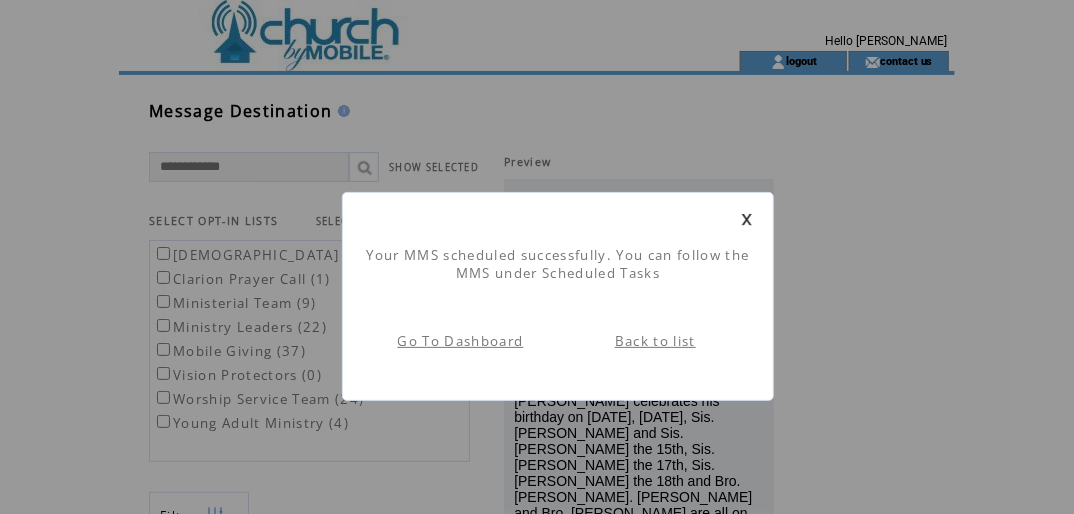click at bounding box center [747, 219] 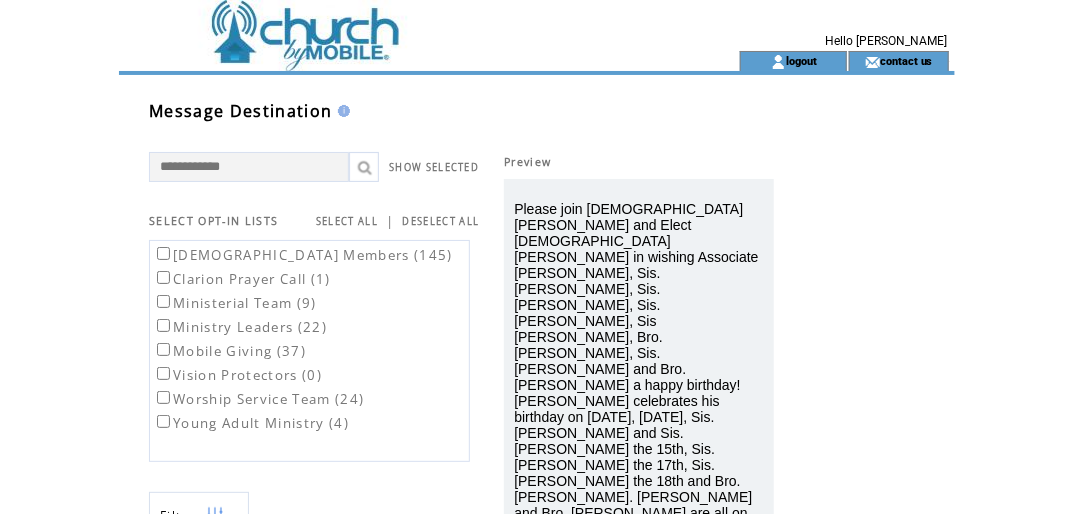 scroll, scrollTop: 0, scrollLeft: 0, axis: both 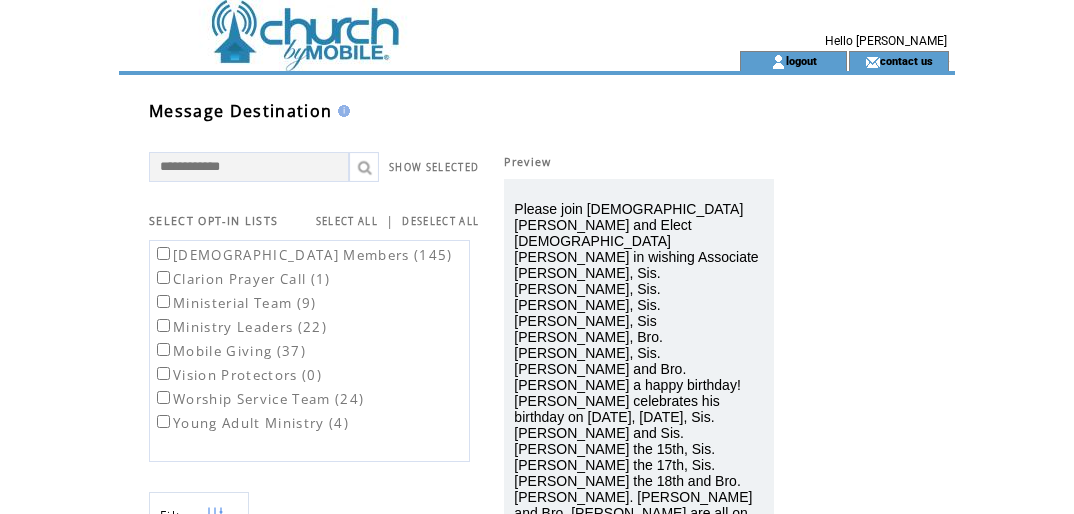 select on "**" 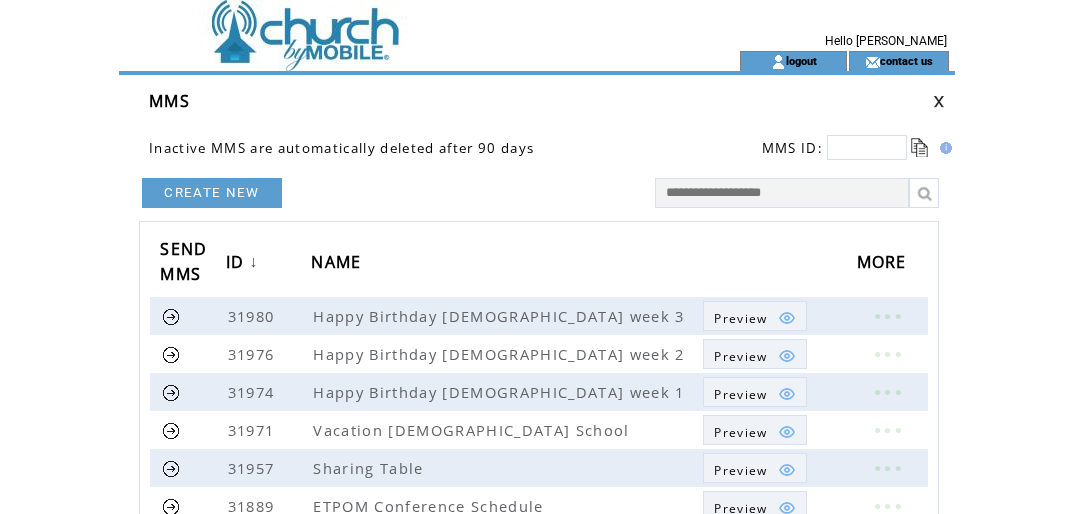 scroll, scrollTop: 0, scrollLeft: 0, axis: both 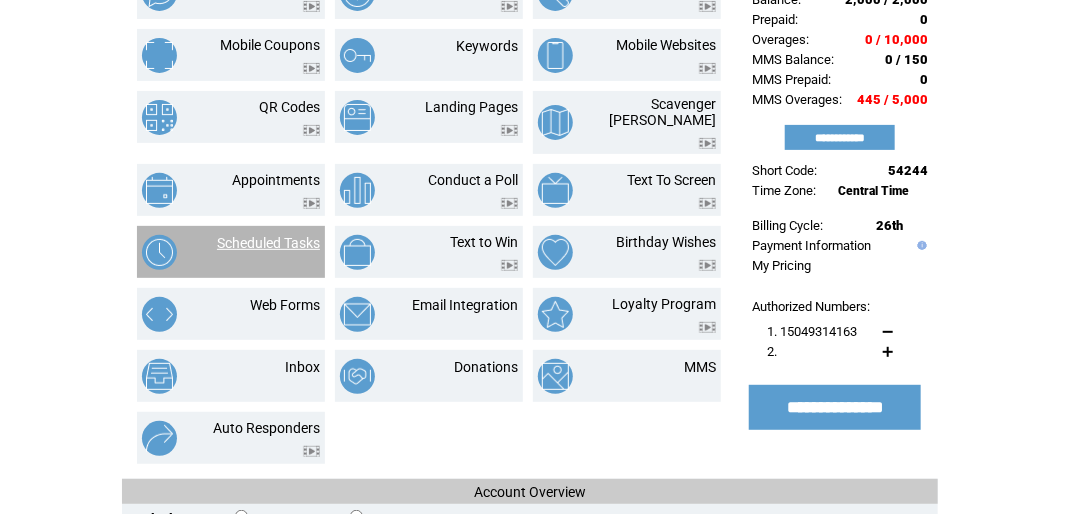 click on "Scheduled Tasks" at bounding box center [268, 243] 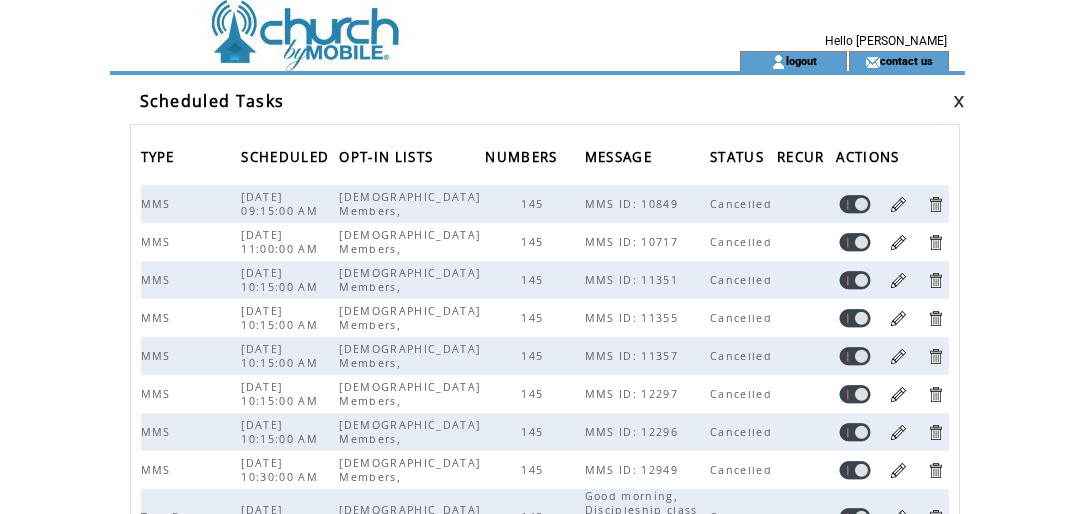 scroll, scrollTop: 0, scrollLeft: 0, axis: both 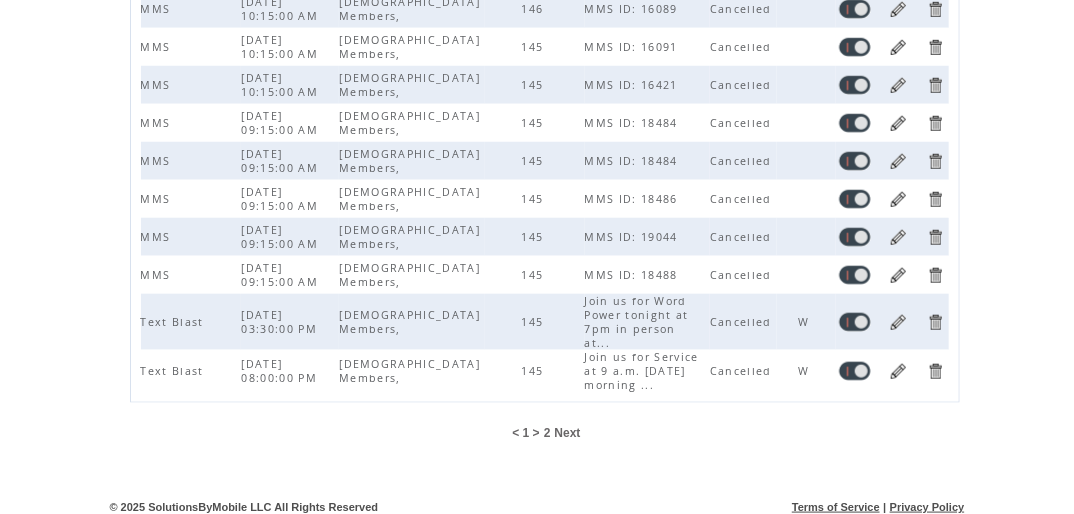 click on "2" at bounding box center [547, 433] 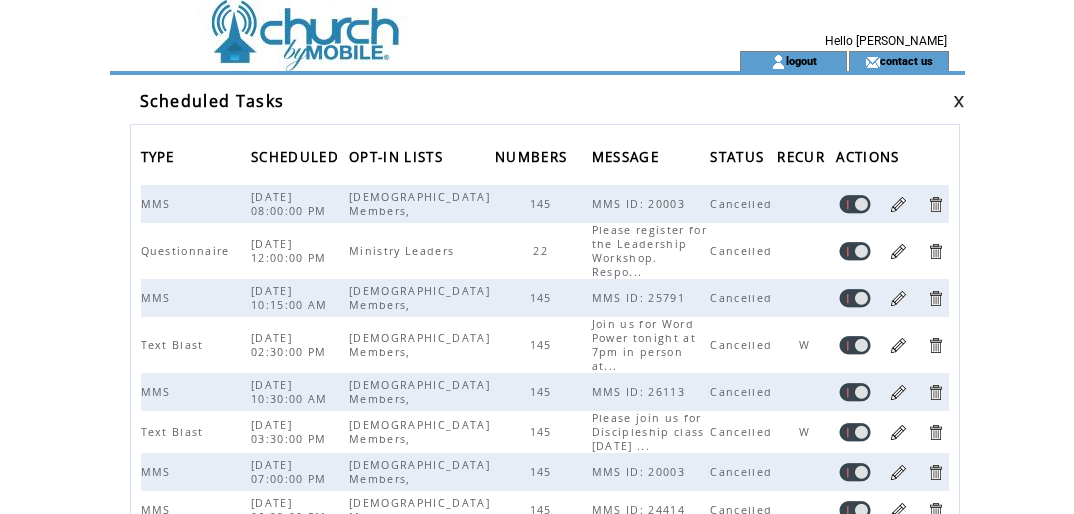 scroll, scrollTop: 0, scrollLeft: 0, axis: both 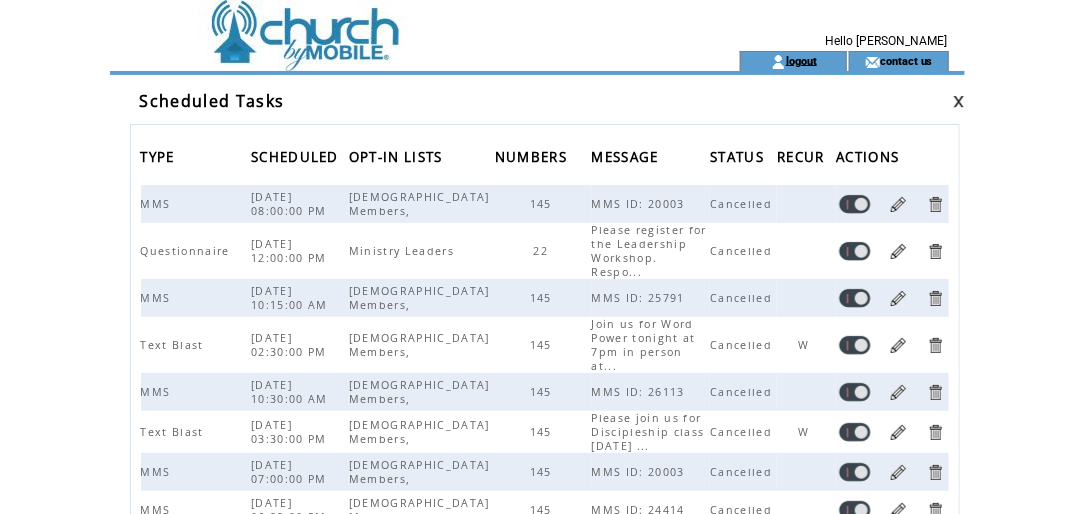 click on "logout" at bounding box center [801, 60] 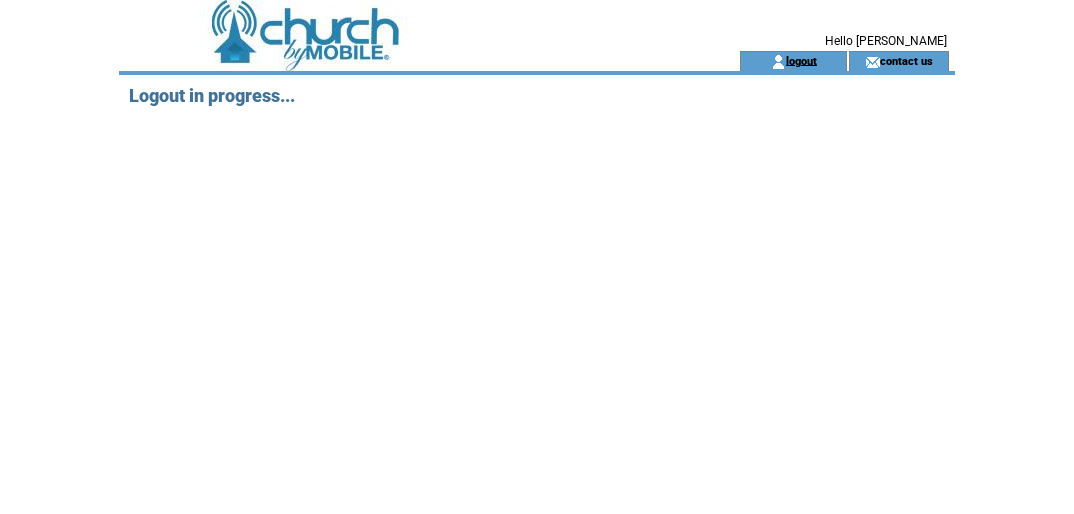 scroll, scrollTop: 0, scrollLeft: 0, axis: both 